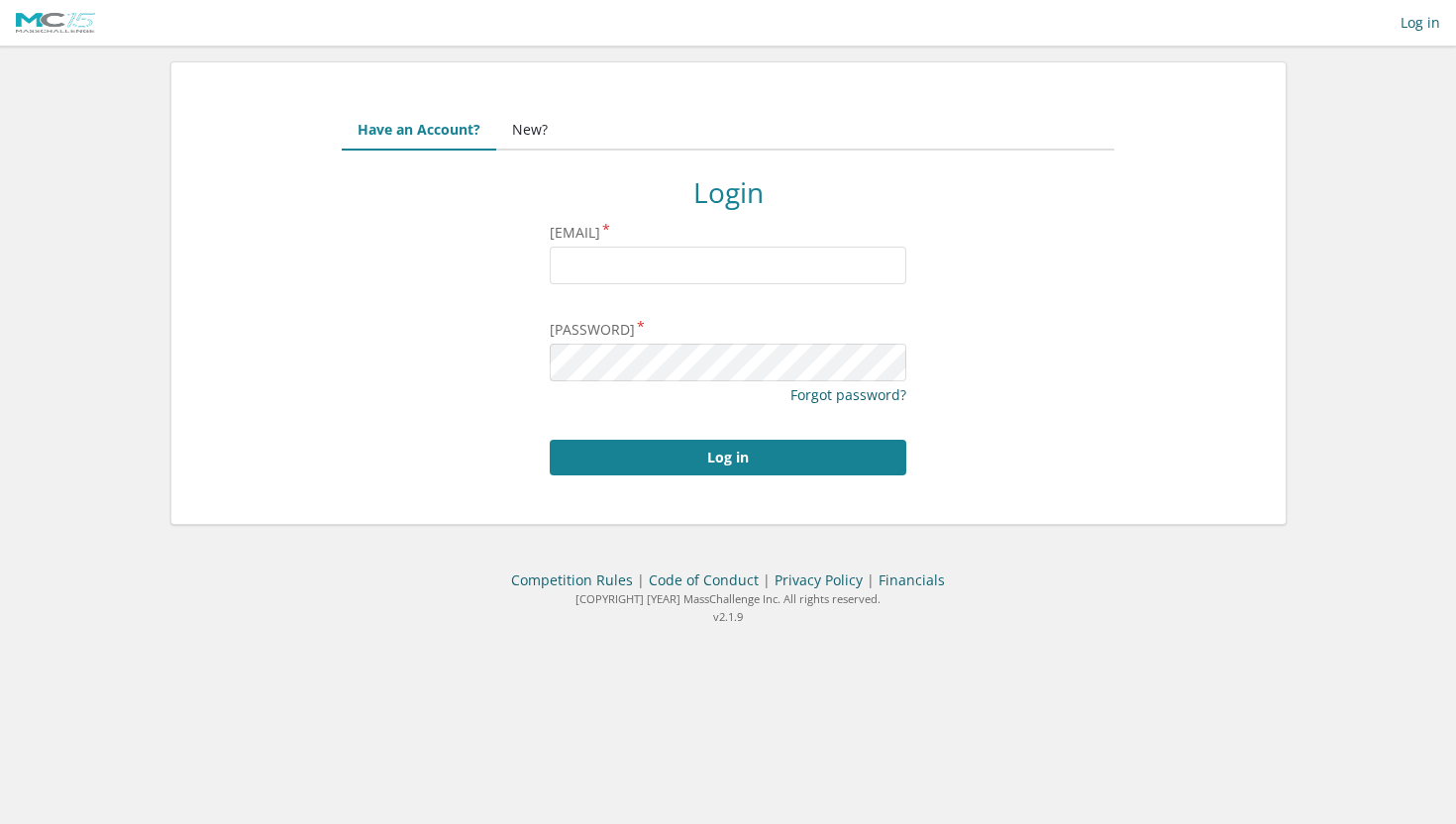 scroll, scrollTop: 0, scrollLeft: 0, axis: both 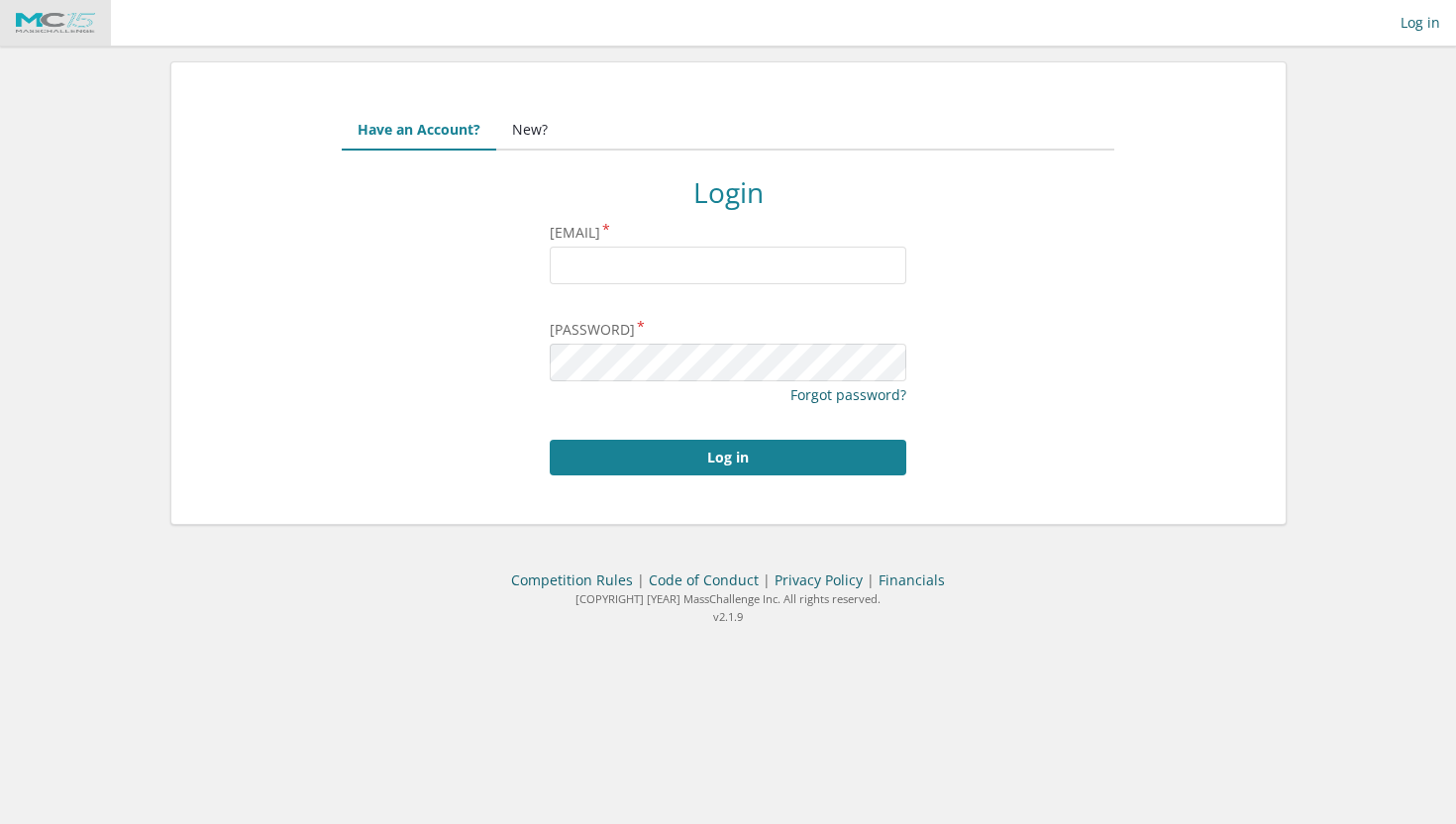 click at bounding box center (55, 23) 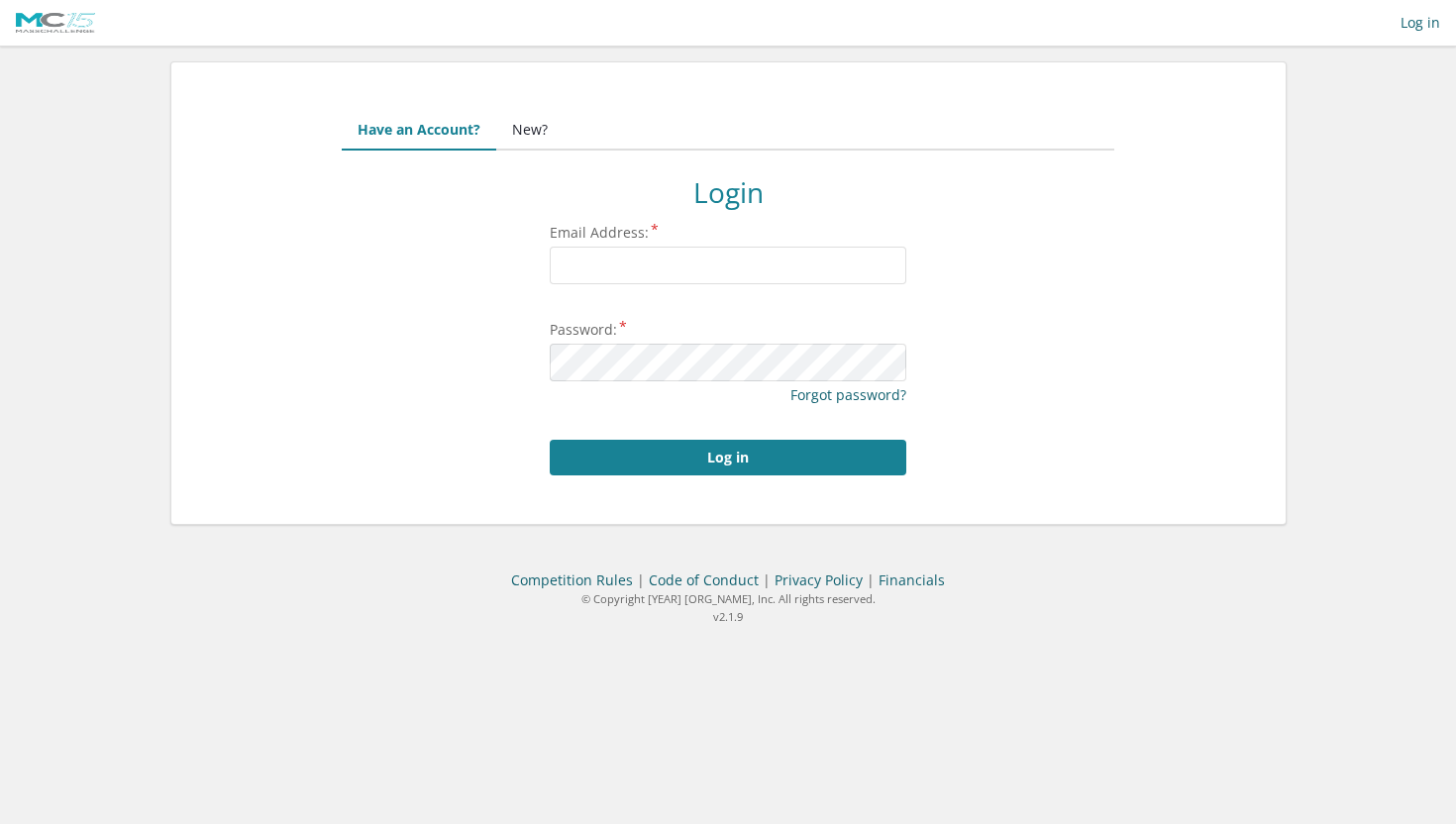 scroll, scrollTop: 0, scrollLeft: 0, axis: both 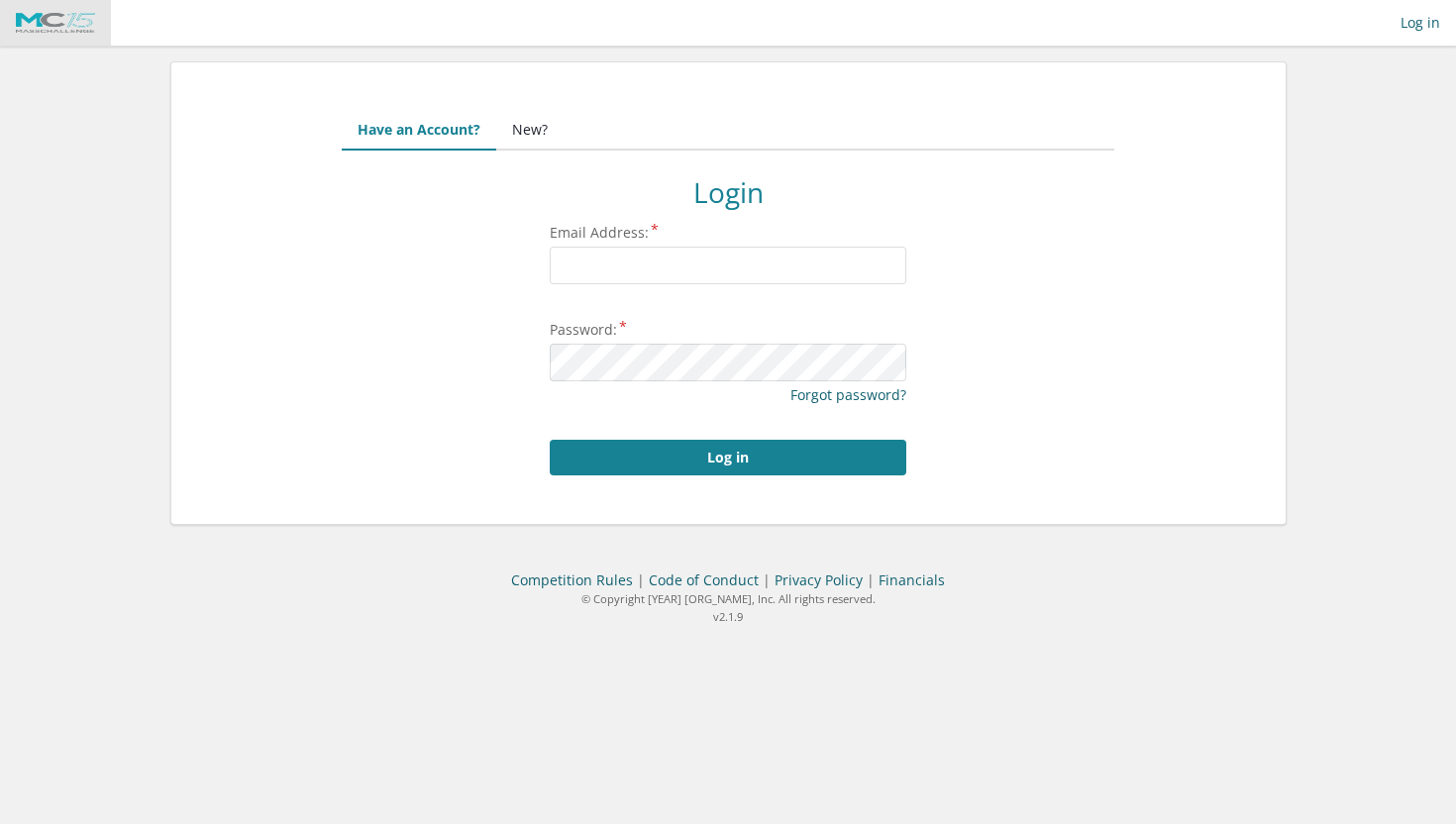 click at bounding box center (55, 23) 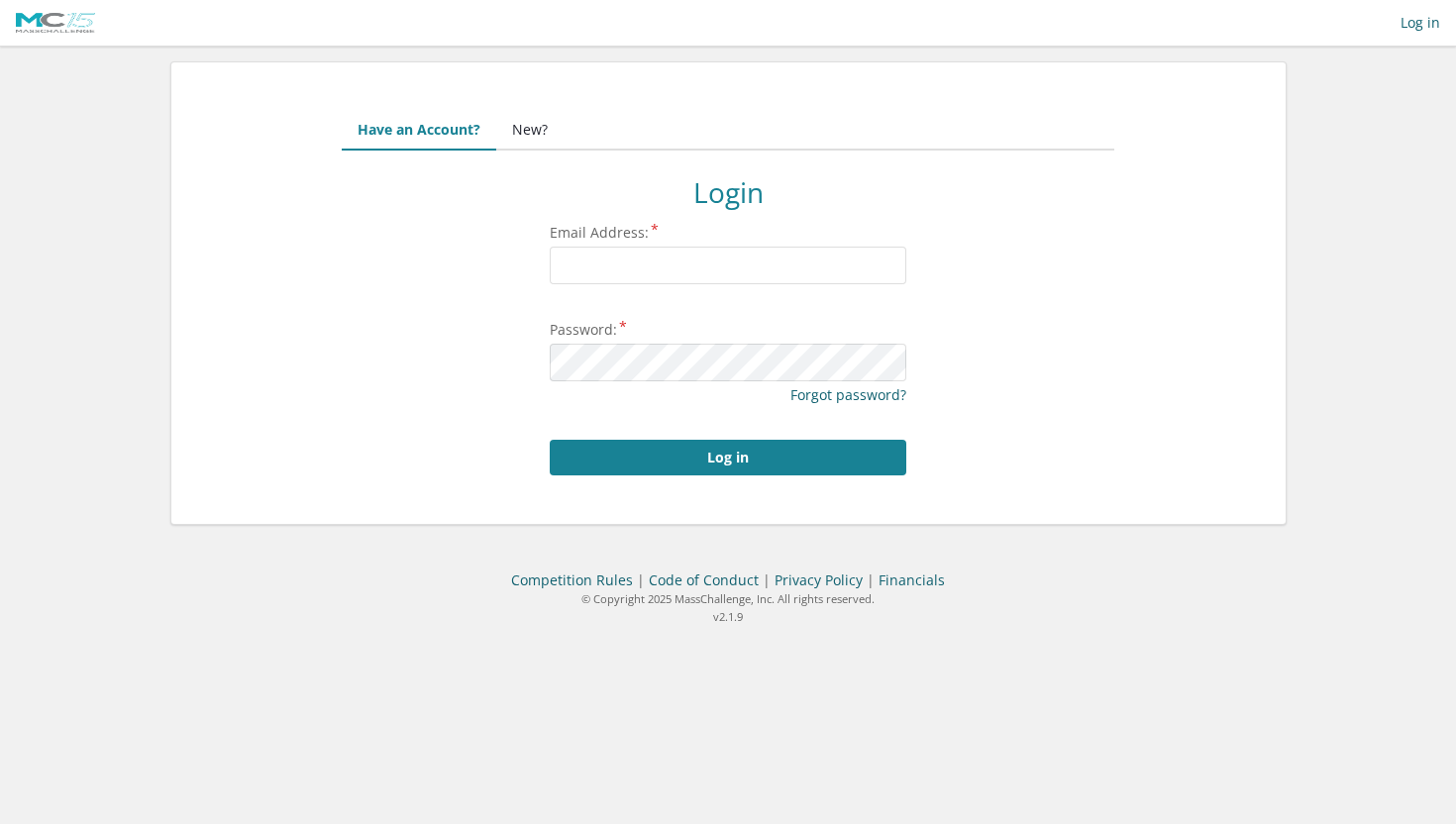 scroll, scrollTop: 0, scrollLeft: 0, axis: both 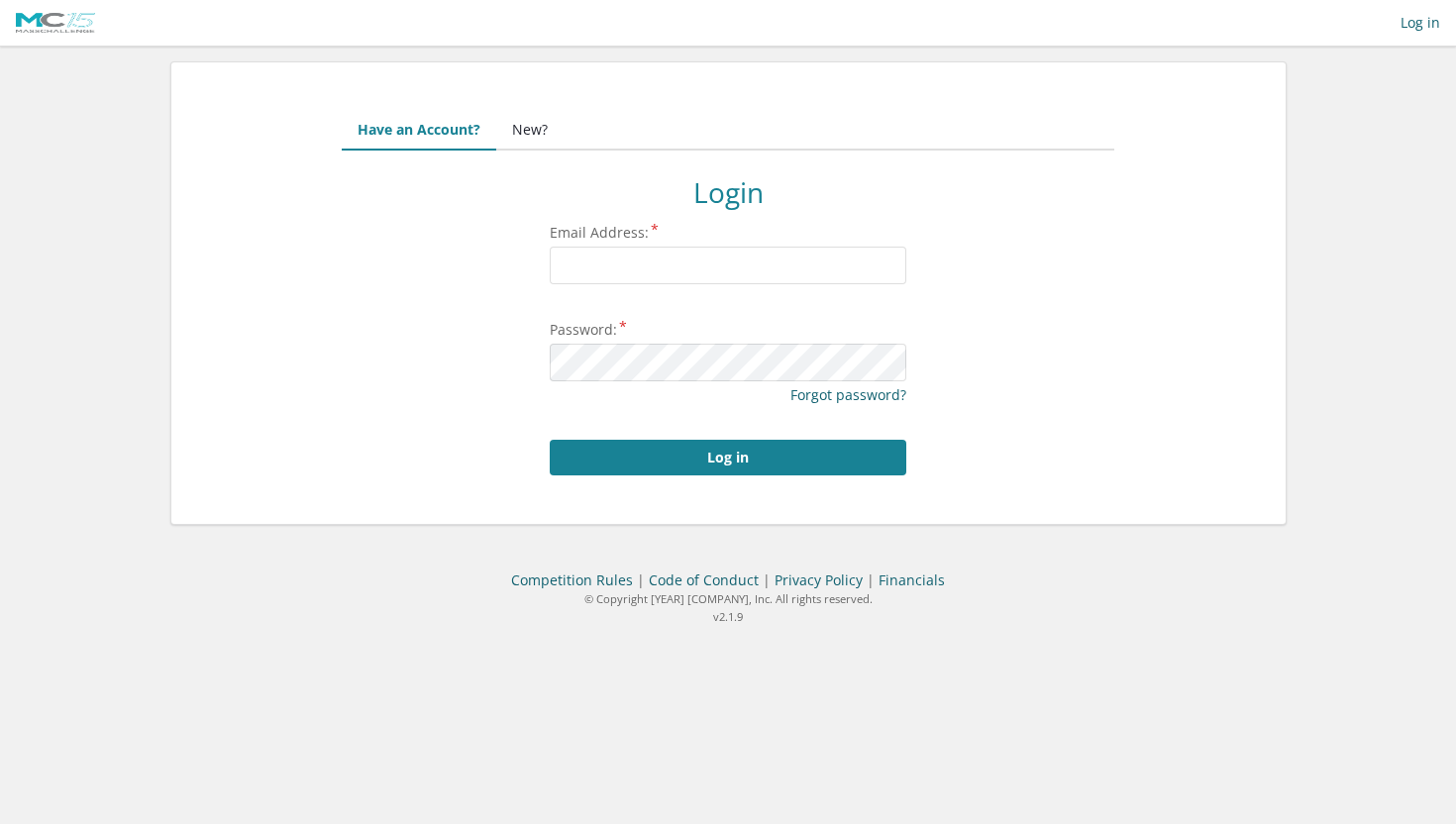 click on "New?" at bounding box center [530, 131] 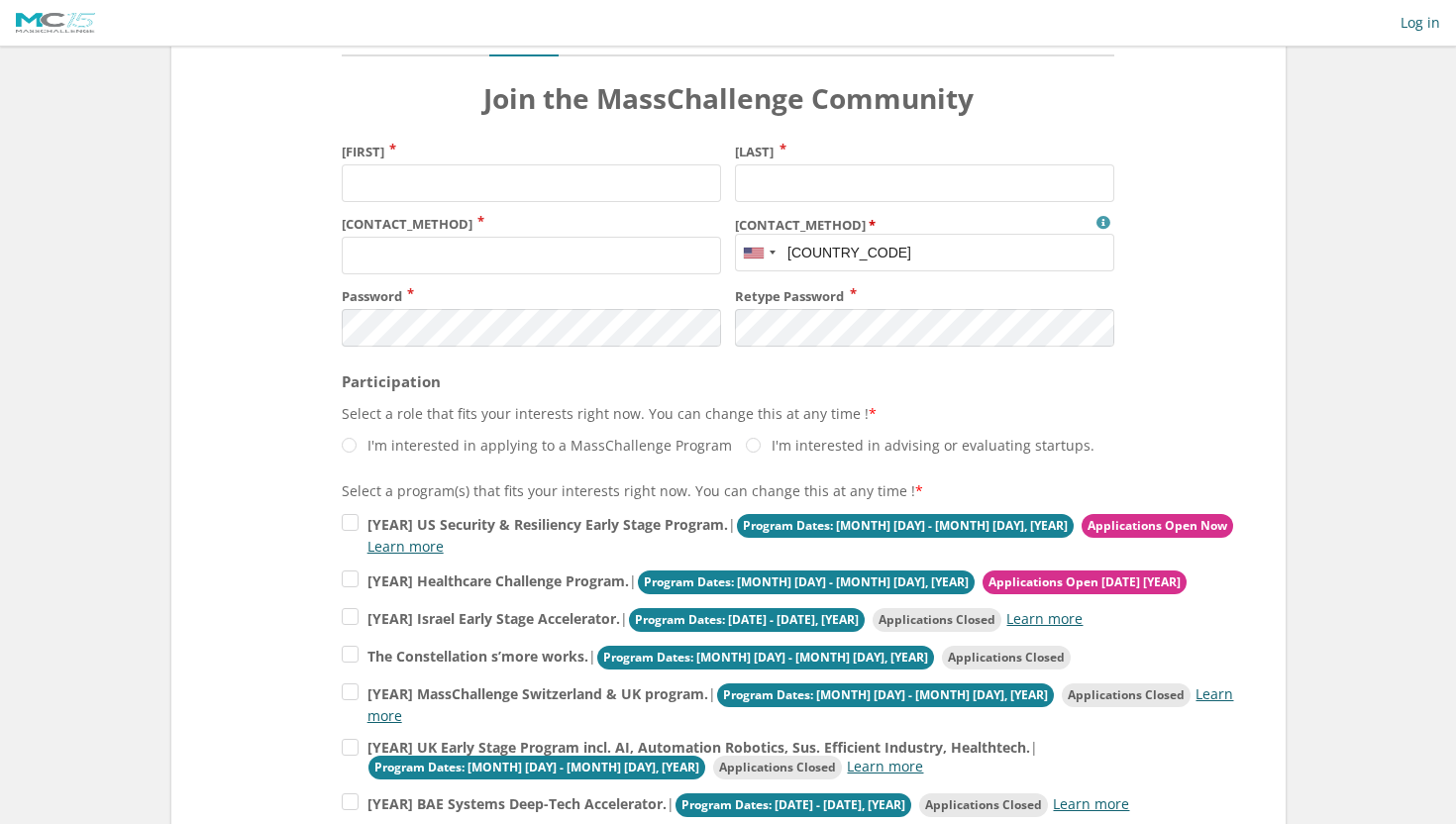 scroll, scrollTop: 95, scrollLeft: 0, axis: vertical 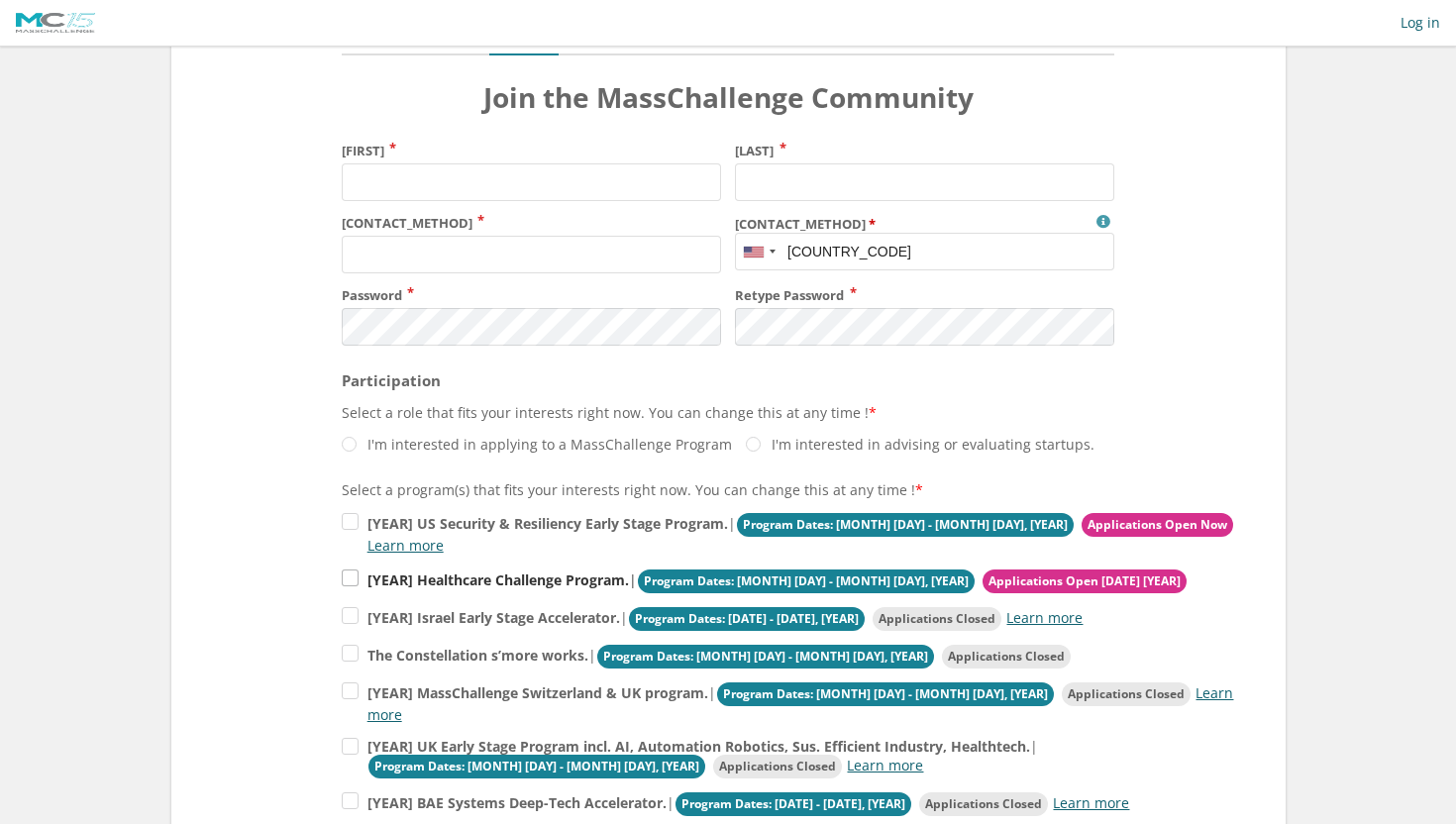 click on "[YEAR] Healthcare Challenge Program." at bounding box center (548, 523) 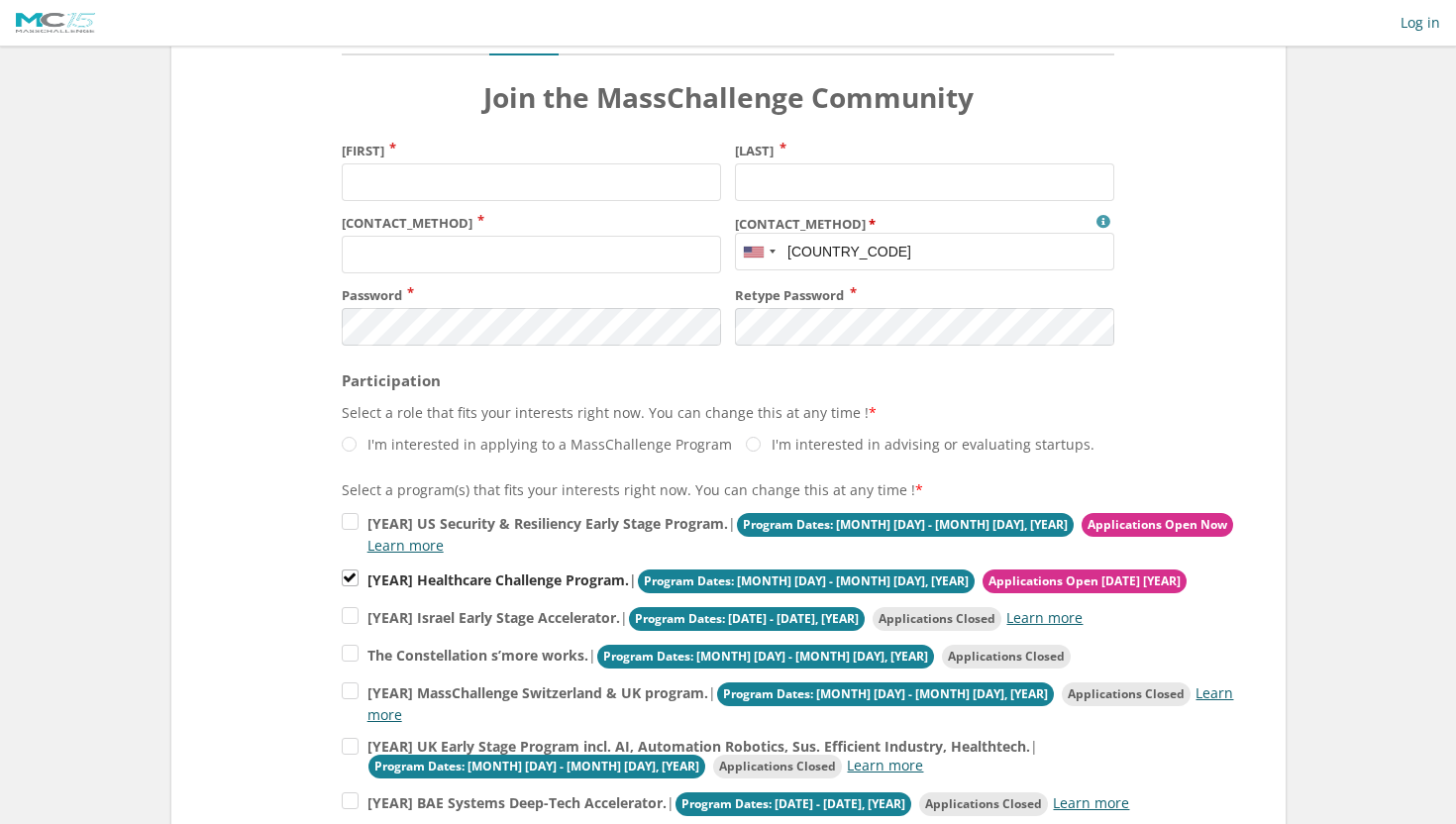 click on "[YEAR] Healthcare Challenge Program." at bounding box center (498, 579) 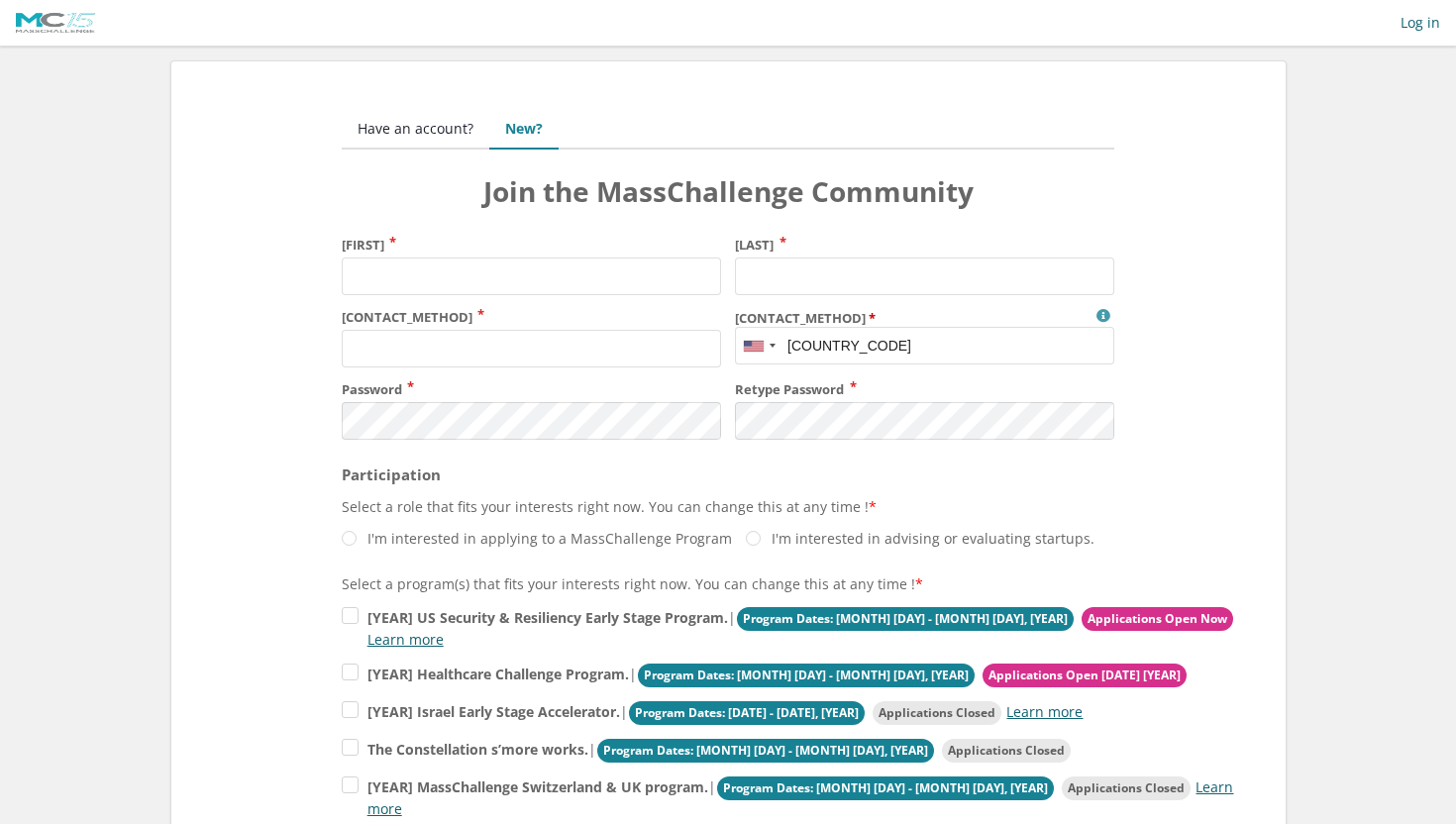 scroll, scrollTop: 0, scrollLeft: 0, axis: both 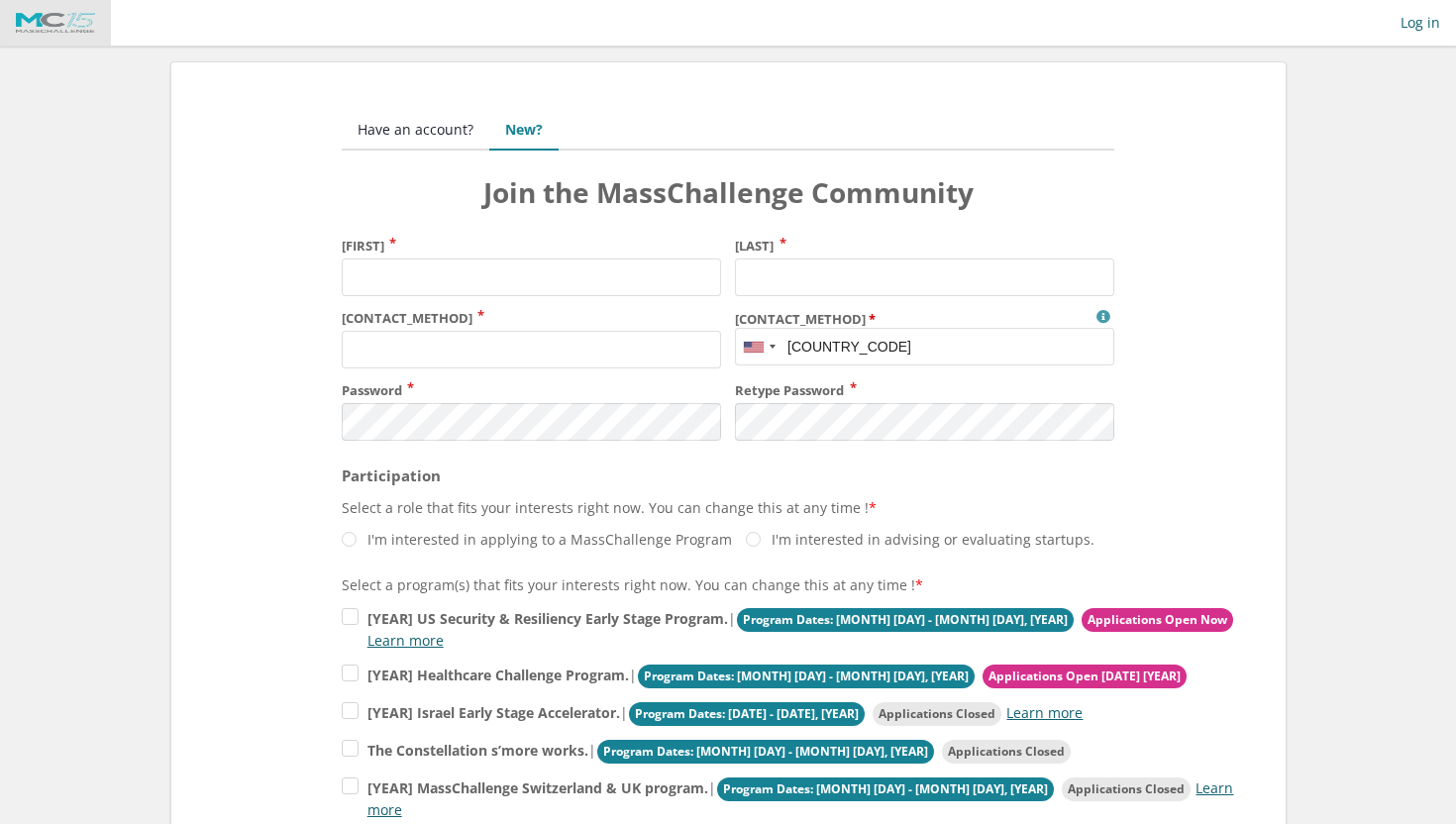 click at bounding box center (55, 23) 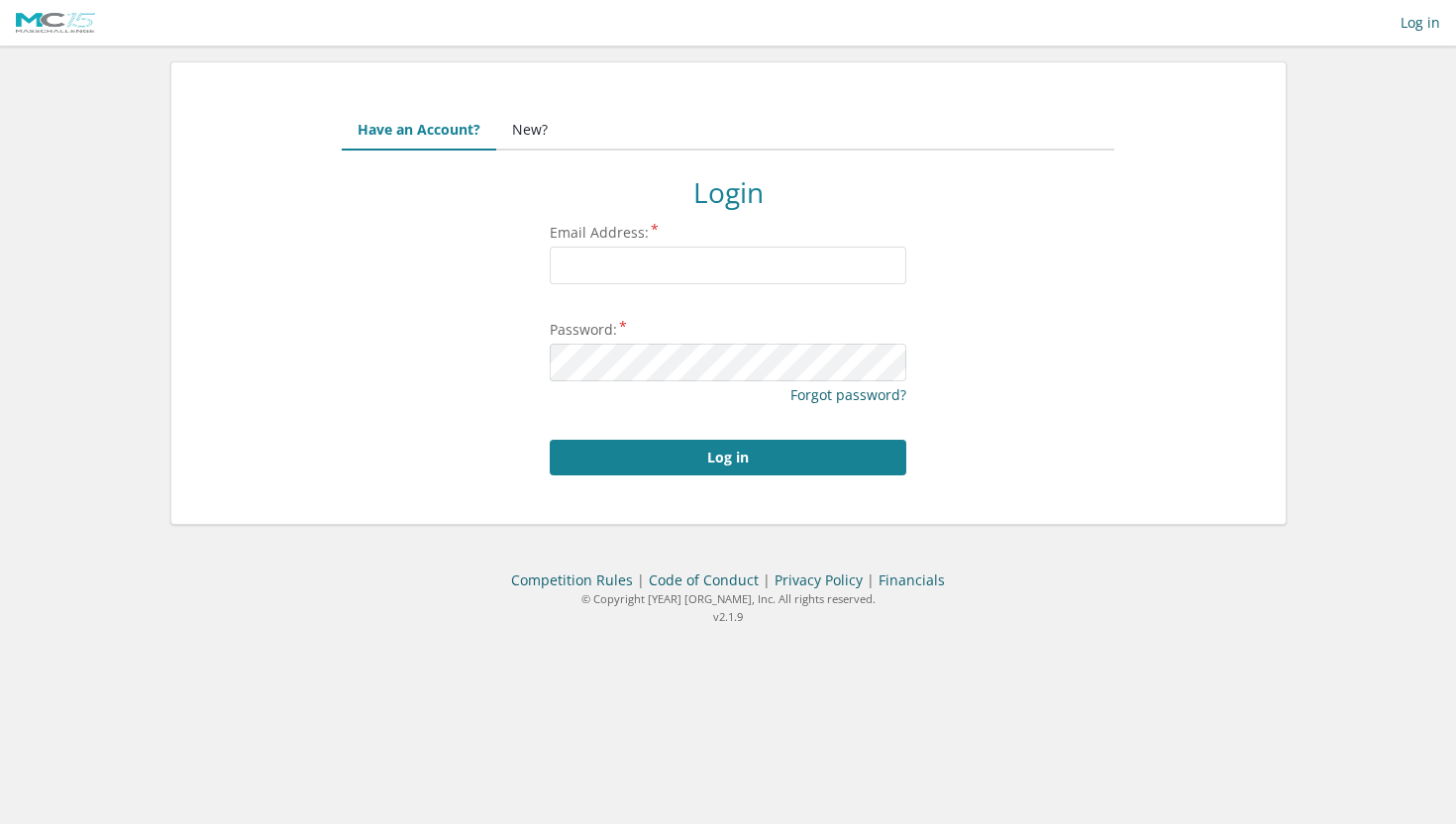 scroll, scrollTop: 0, scrollLeft: 0, axis: both 